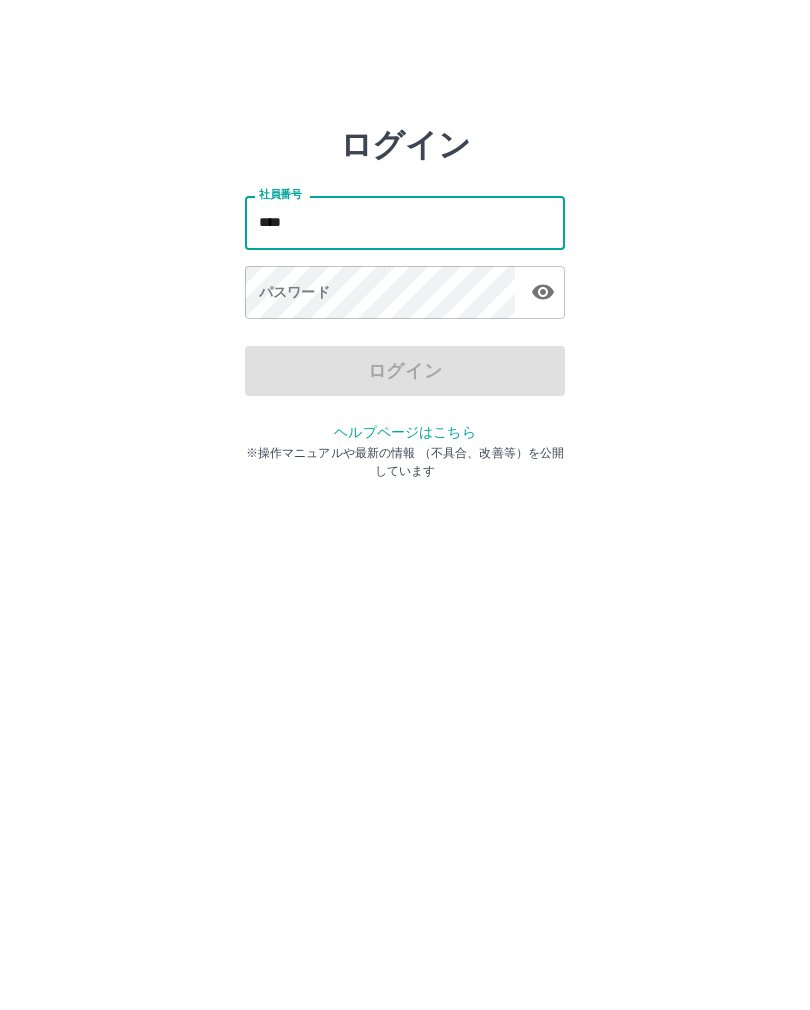 scroll, scrollTop: 0, scrollLeft: 0, axis: both 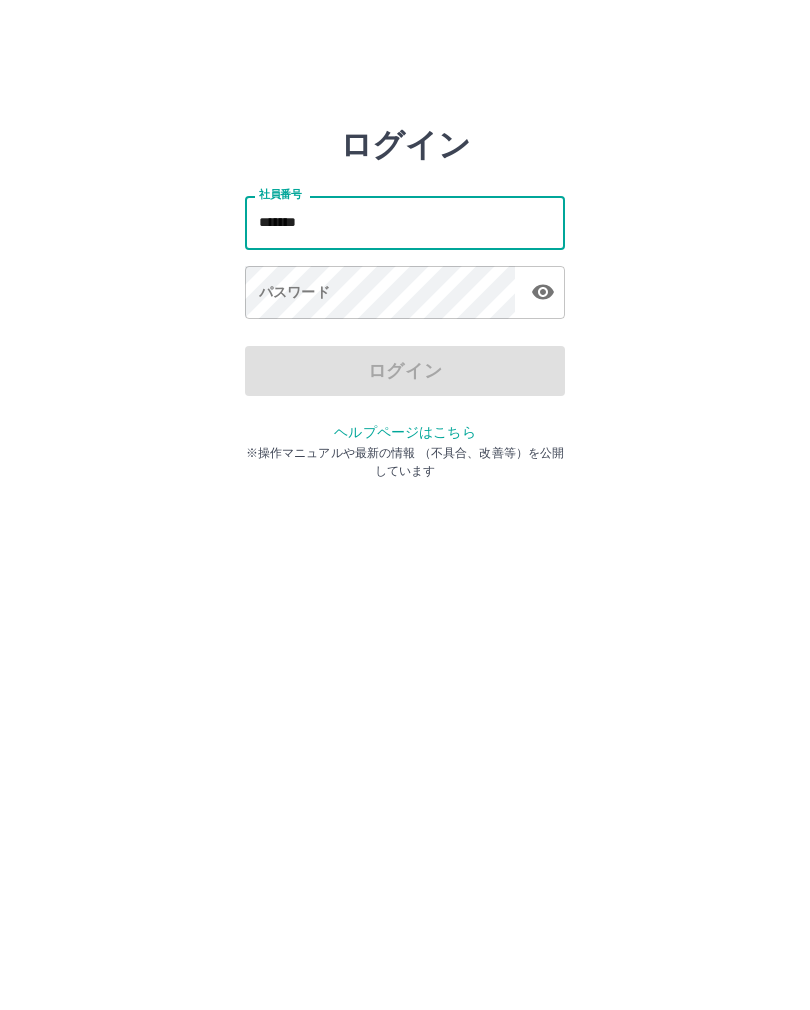 type on "*******" 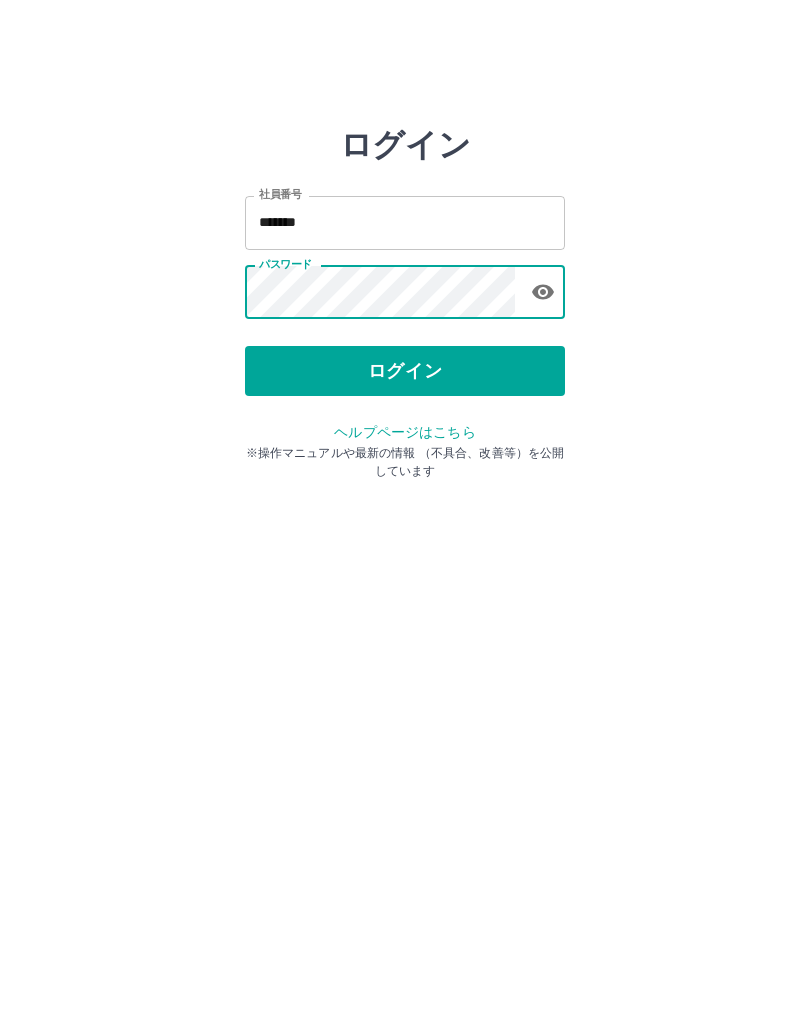 click on "ログイン" at bounding box center (405, 371) 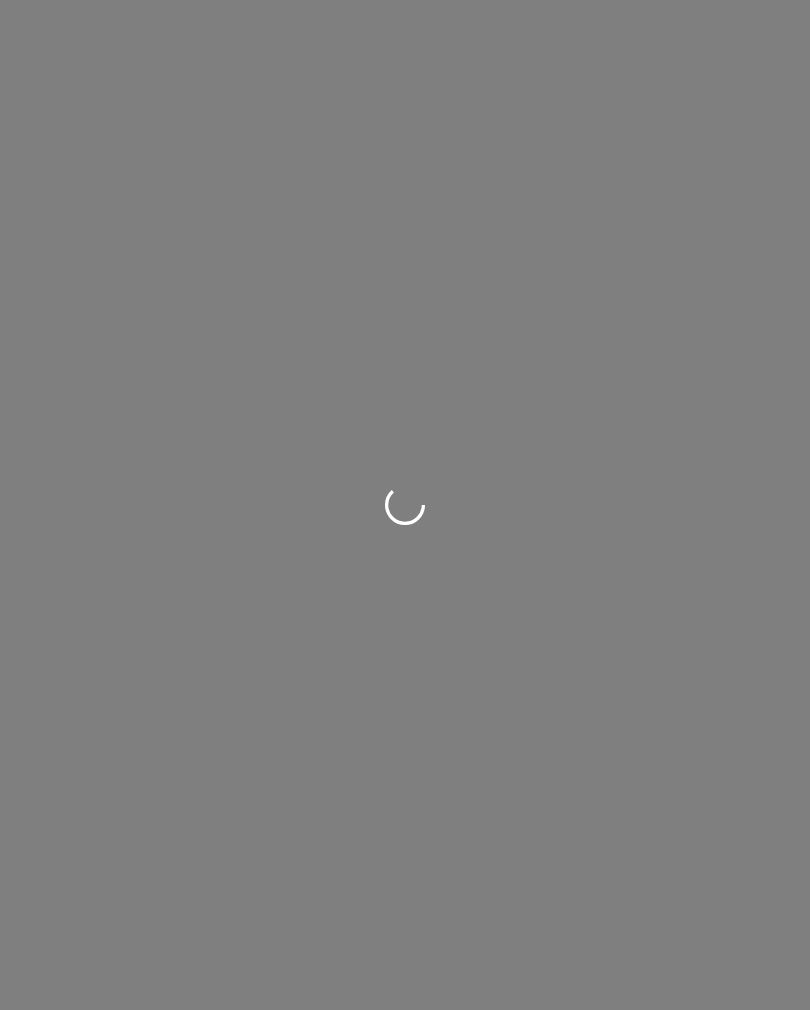scroll, scrollTop: 0, scrollLeft: 0, axis: both 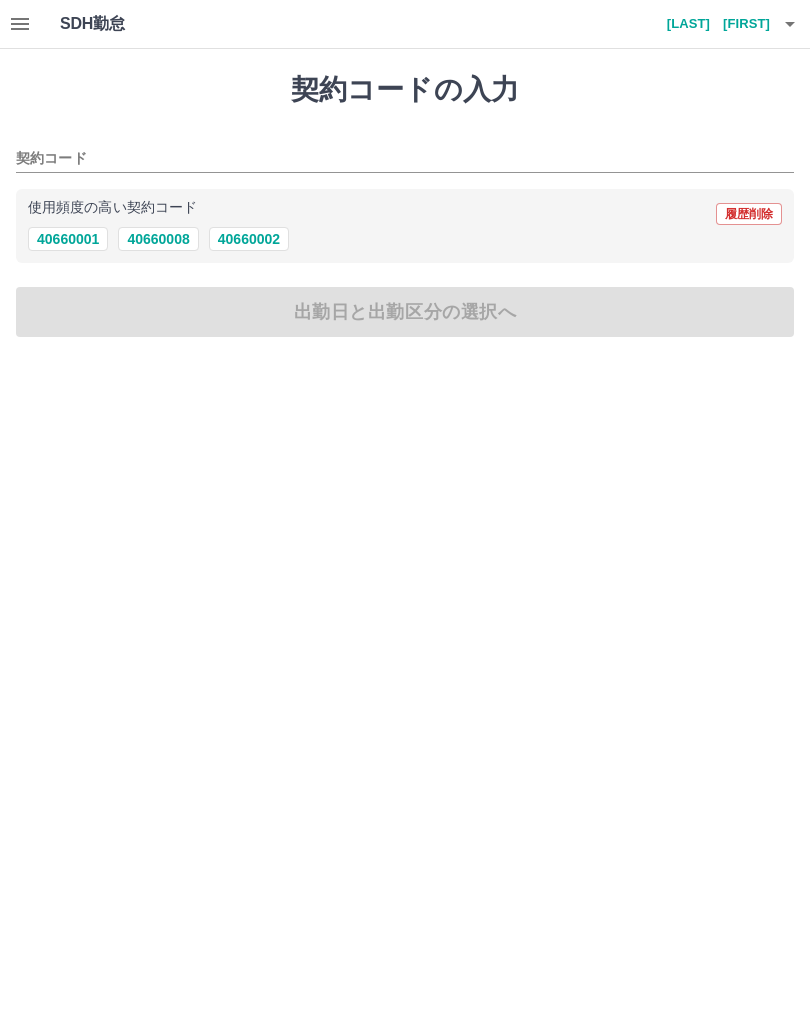 click on "40660002" at bounding box center (249, 239) 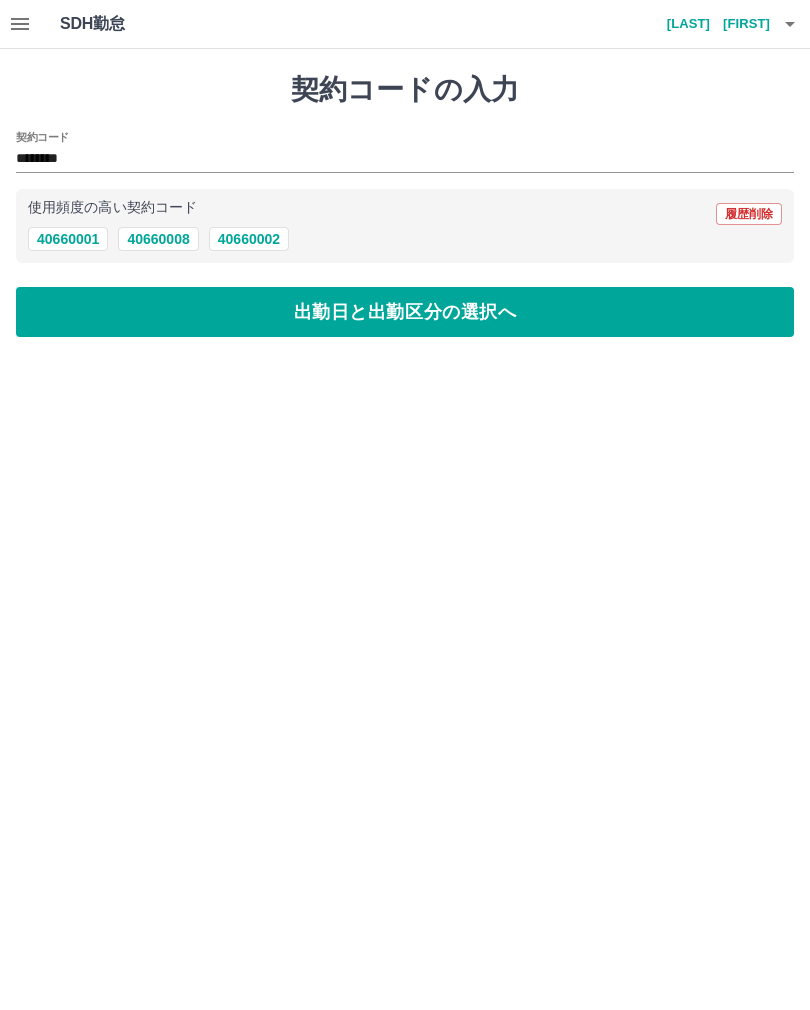 click on "40660008" at bounding box center (158, 239) 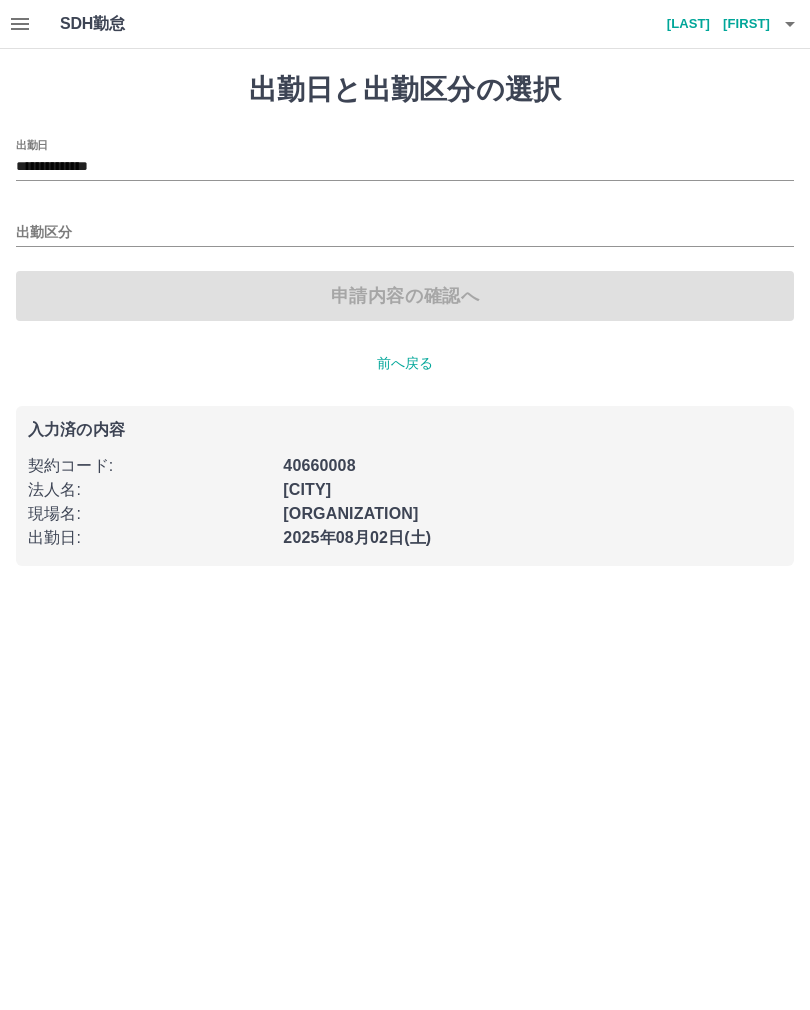 click on "**********" at bounding box center (405, 167) 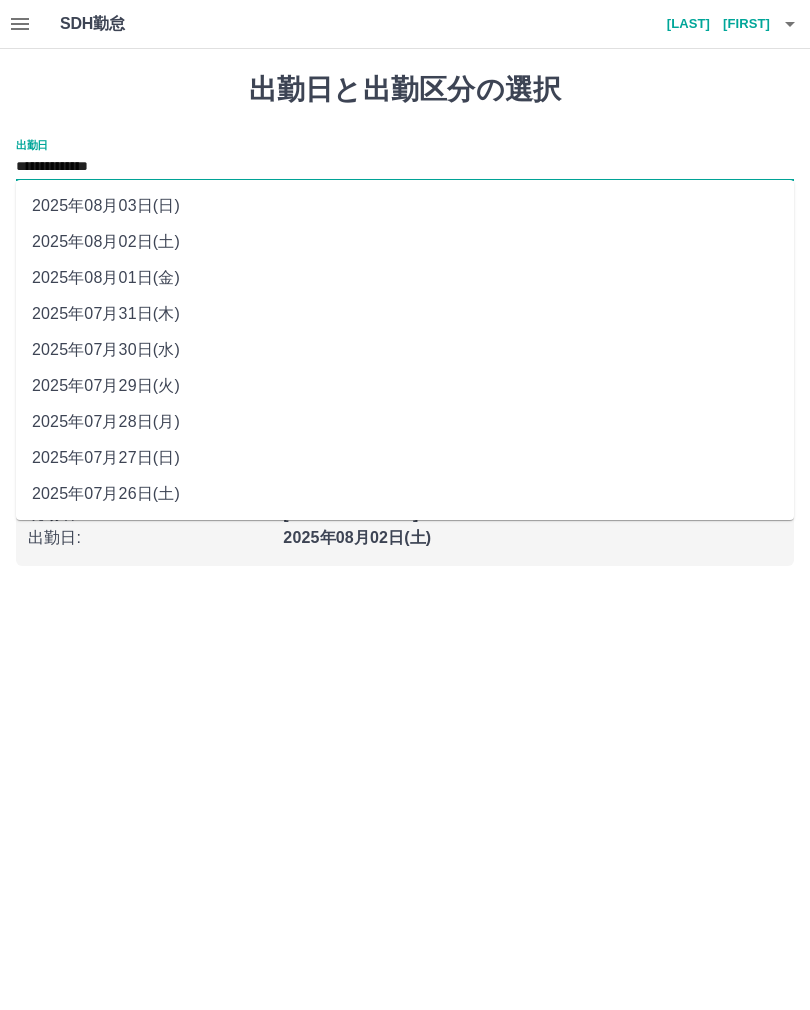 click on "2025年08月01日(金)" at bounding box center (405, 278) 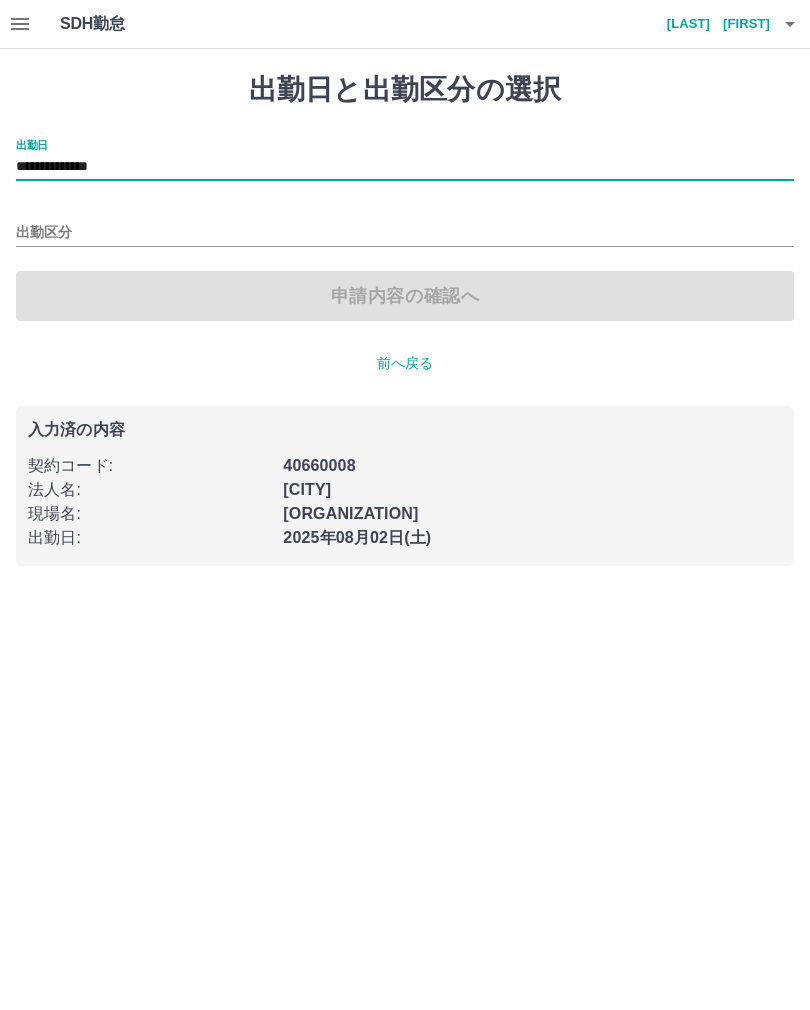 click on "出勤区分" at bounding box center (405, 233) 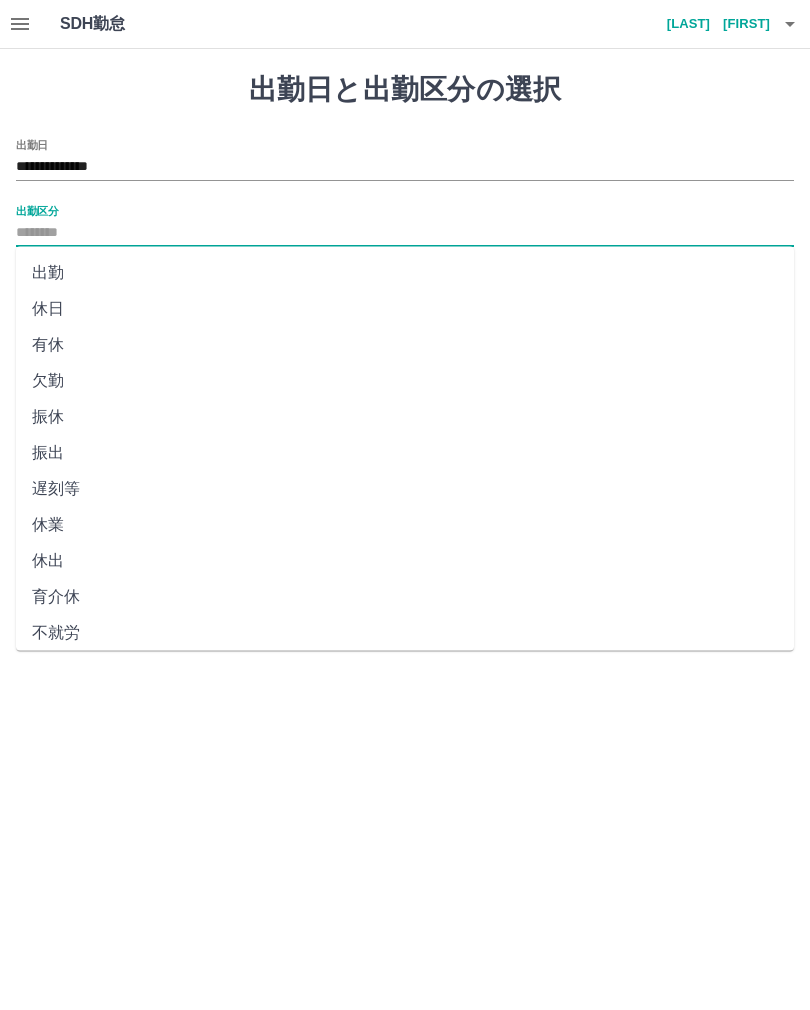 click on "休日" at bounding box center [405, 309] 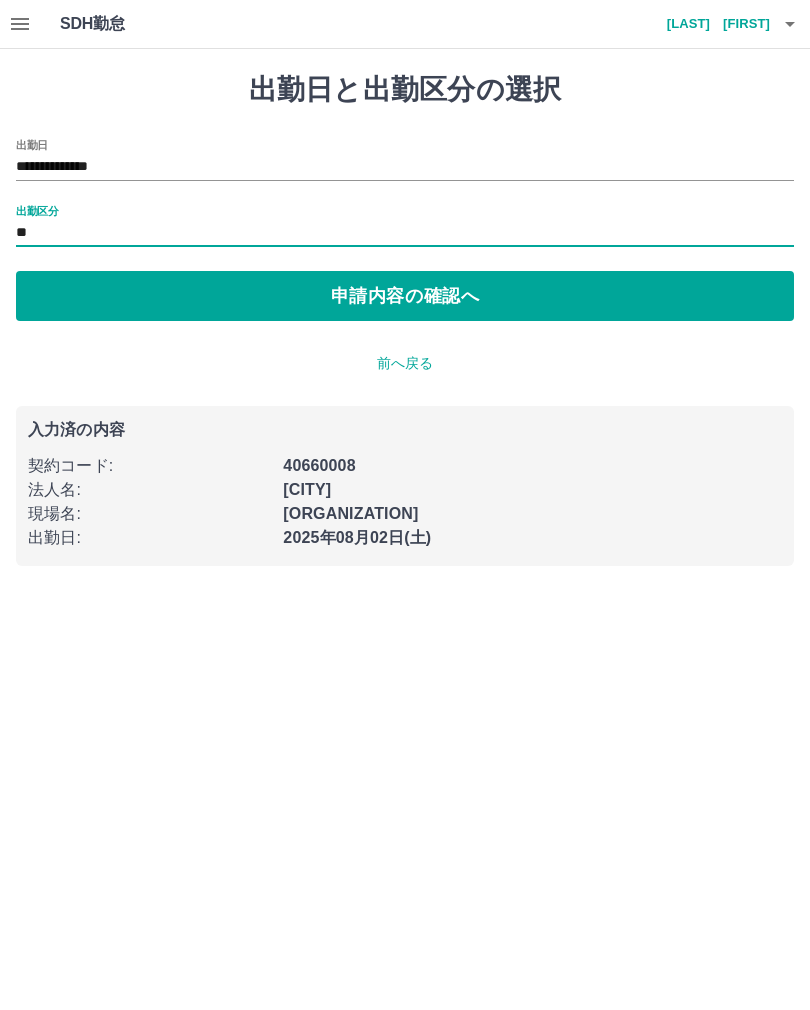 click on "申請内容の確認へ" at bounding box center (405, 296) 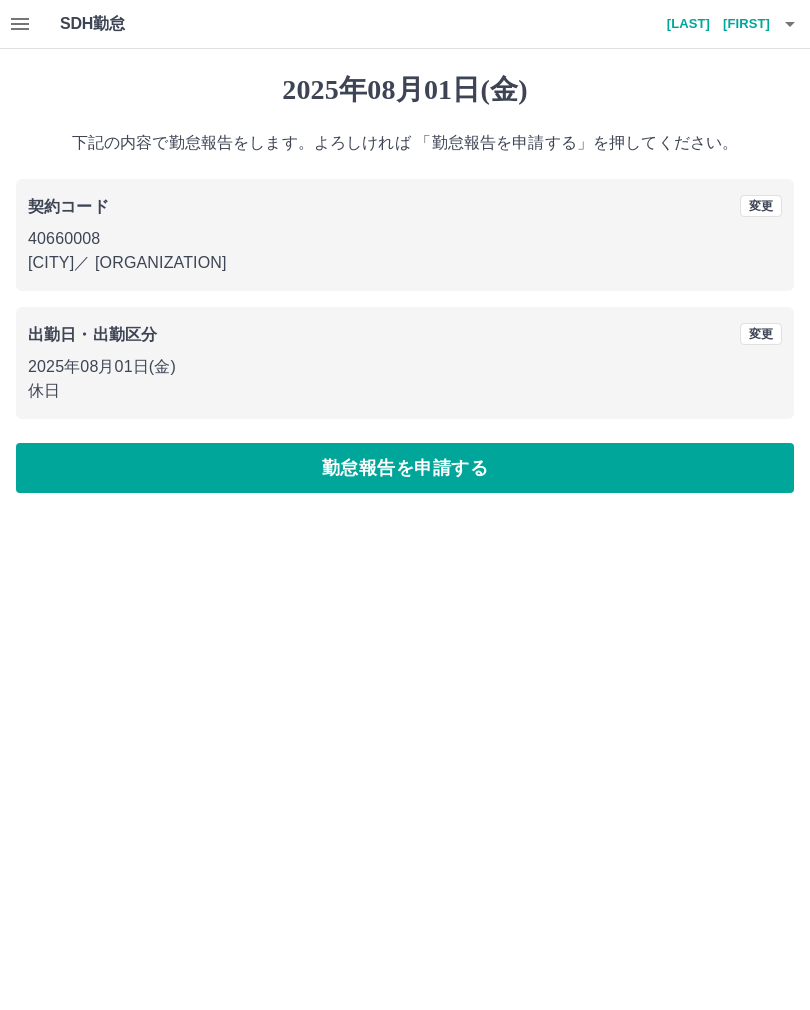click on "勤怠報告を申請する" at bounding box center (405, 468) 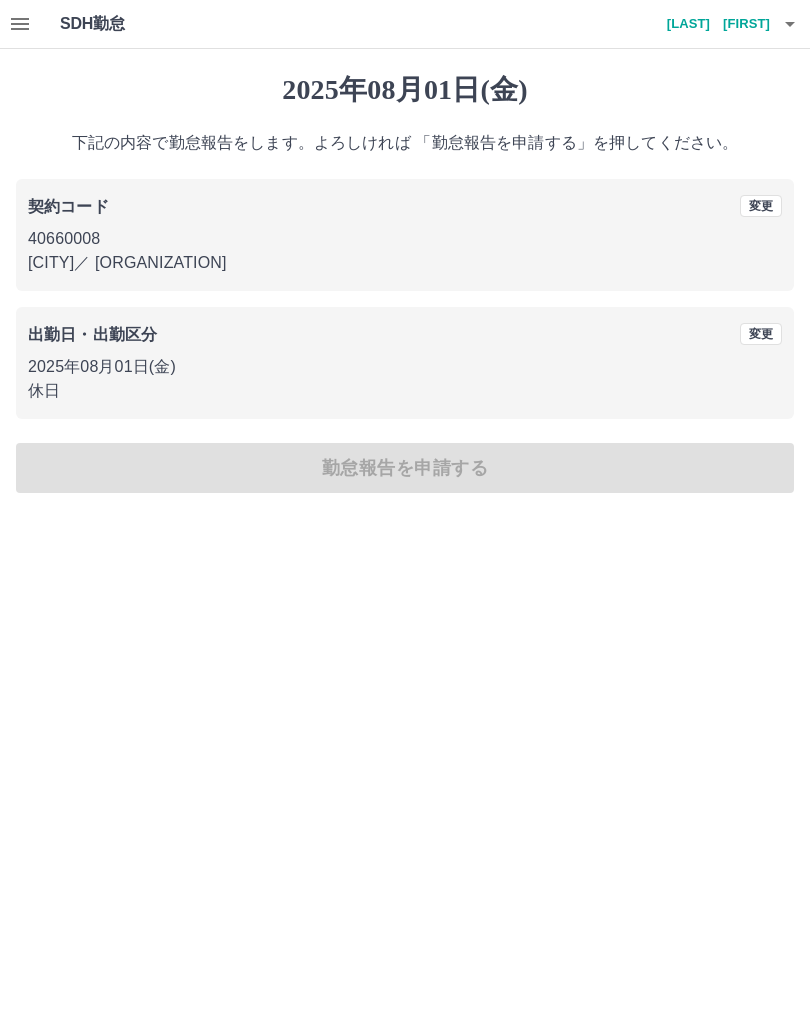 click at bounding box center [405, 505] 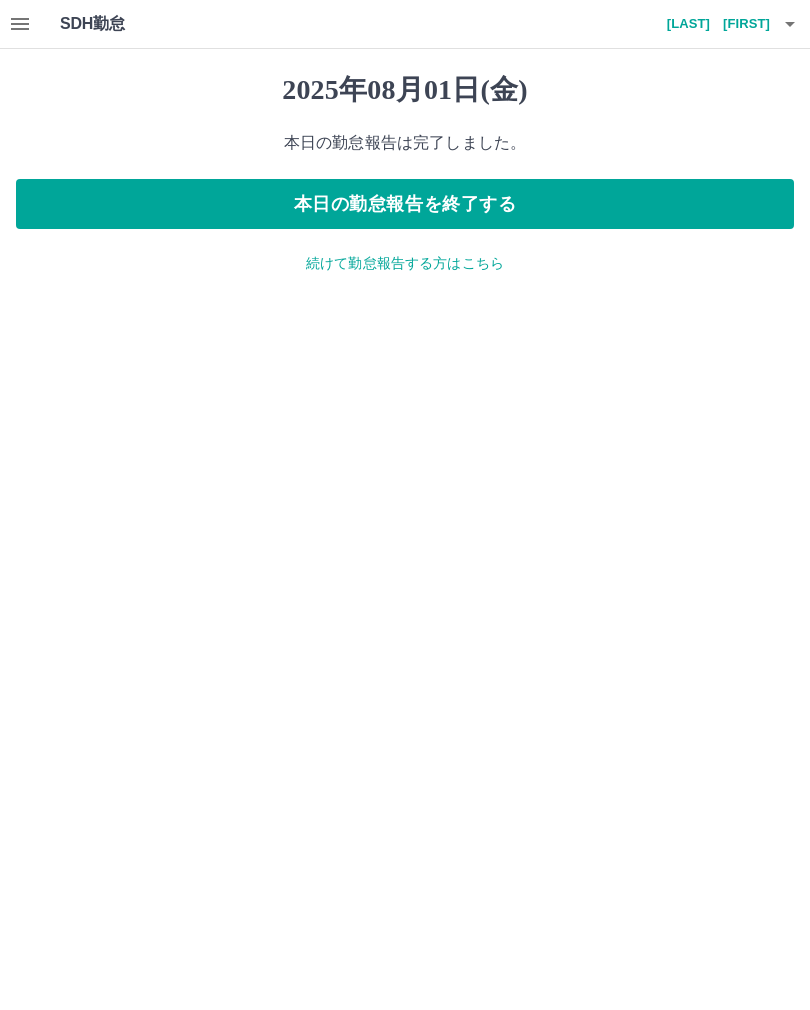click on "続けて勤怠報告する方はこちら" at bounding box center (405, 263) 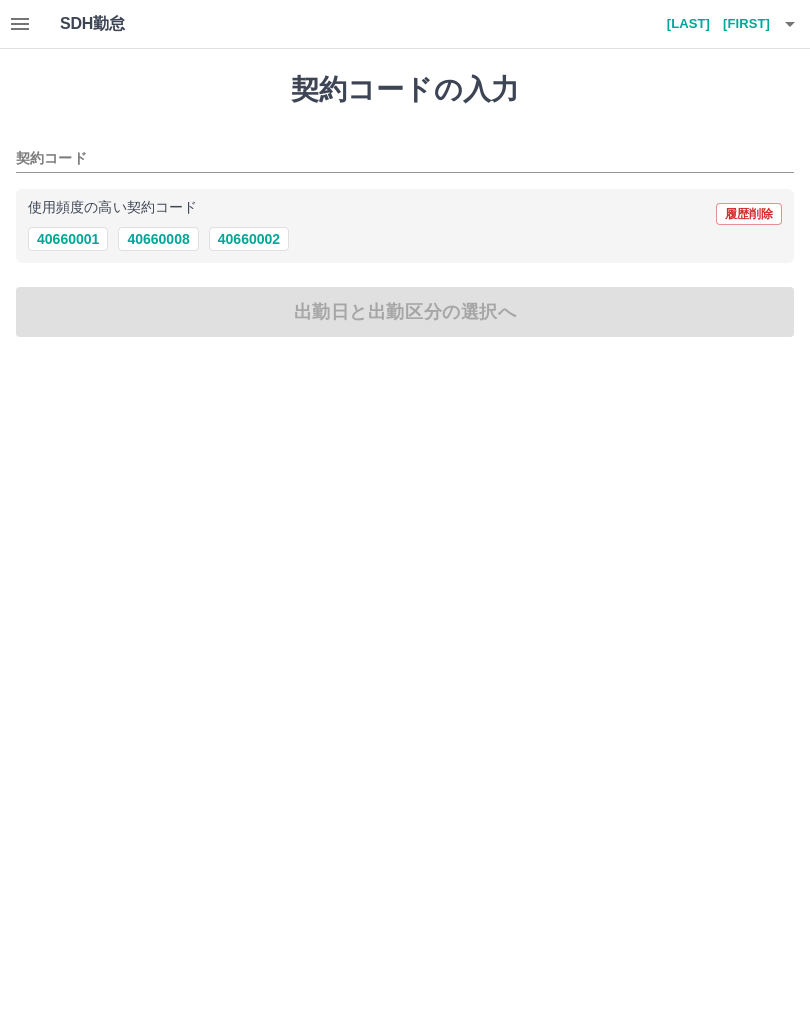 click on "40660008" at bounding box center [158, 239] 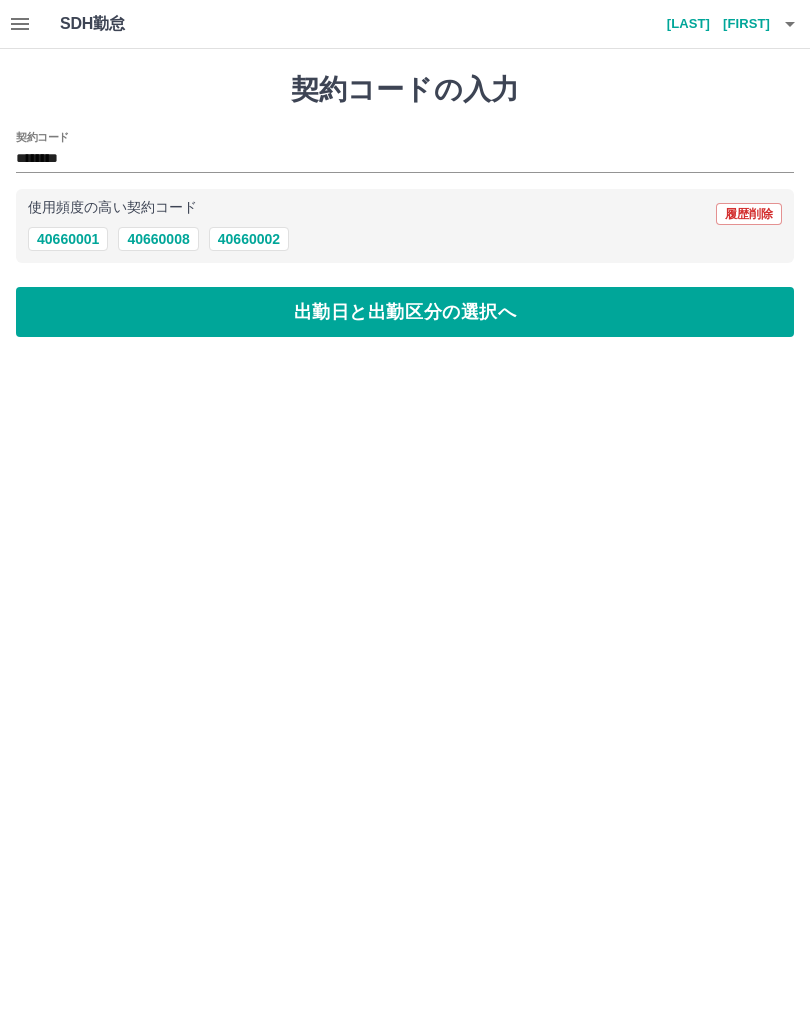 click on "出勤日と出勤区分の選択へ" at bounding box center [405, 312] 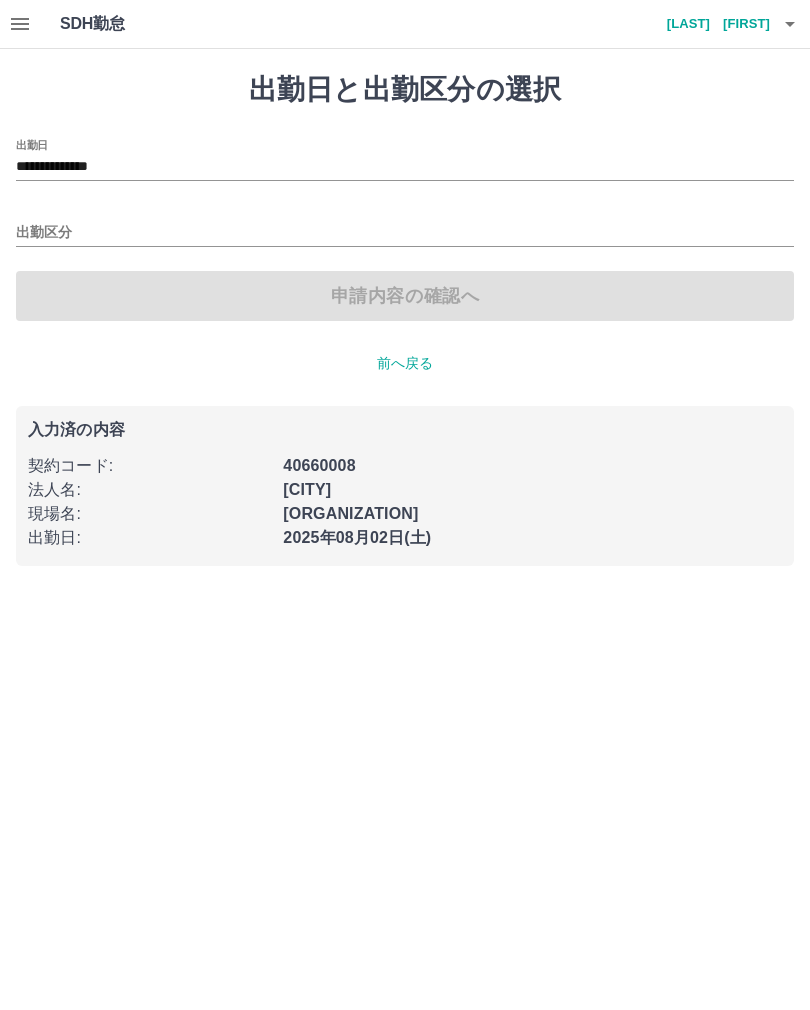 click on "**********" at bounding box center (405, 167) 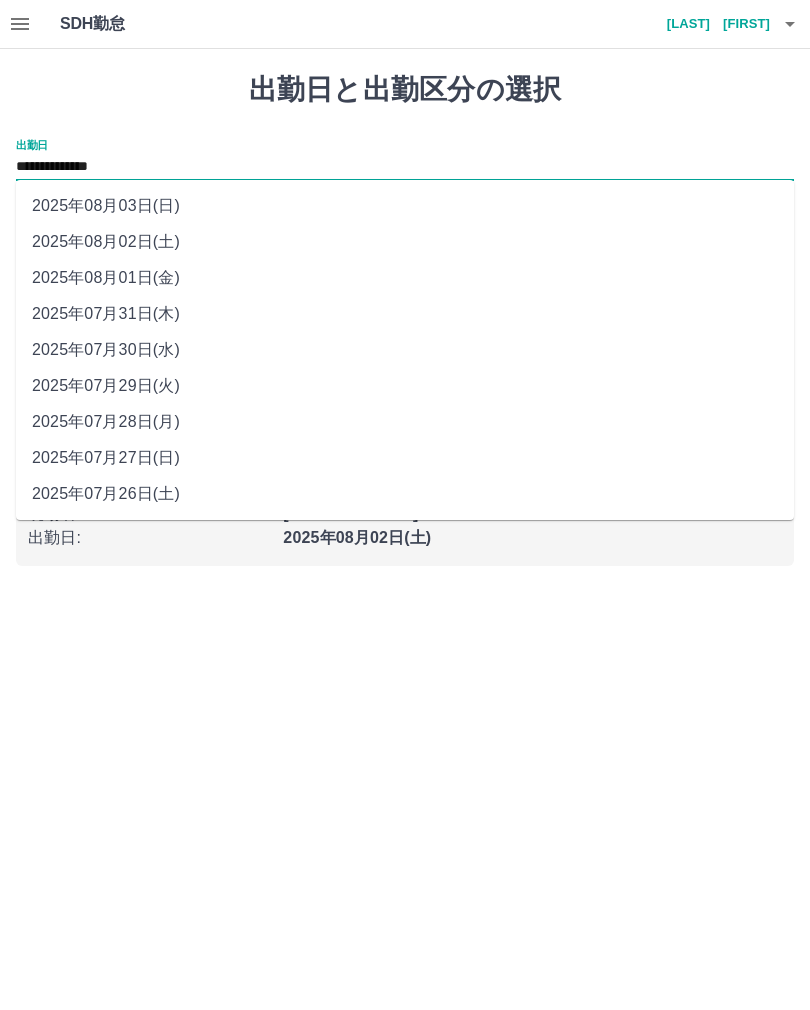 click on "2025年07月31日(木)" at bounding box center (405, 314) 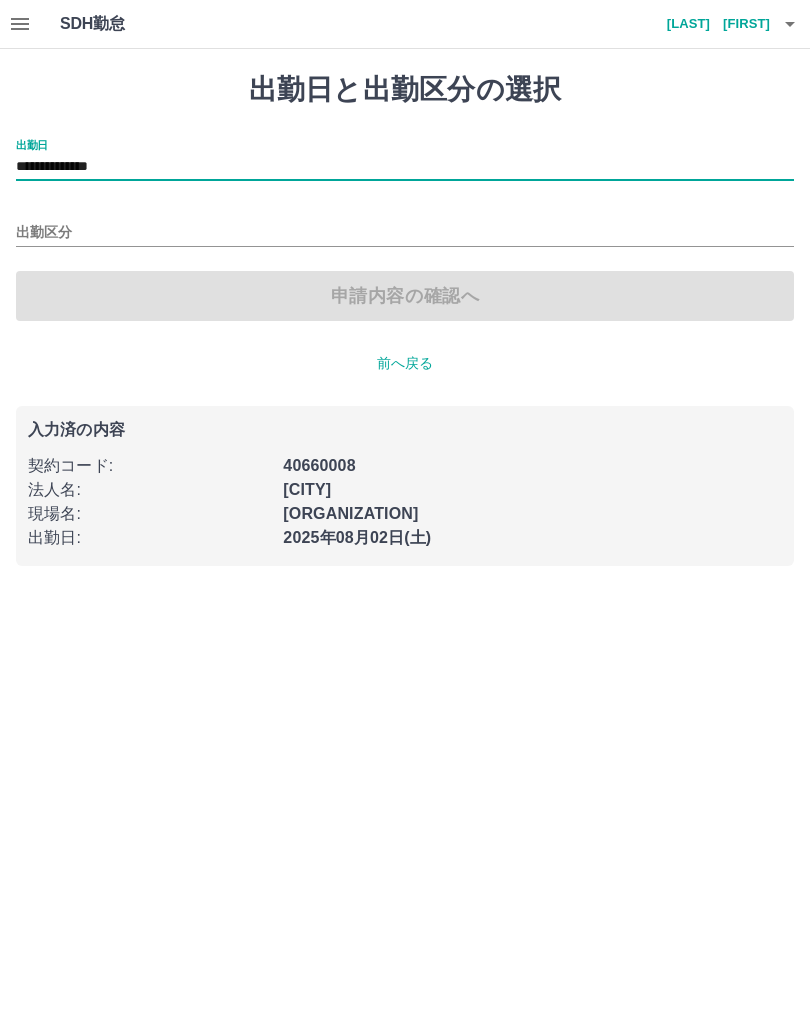click on "出勤区分" at bounding box center (405, 233) 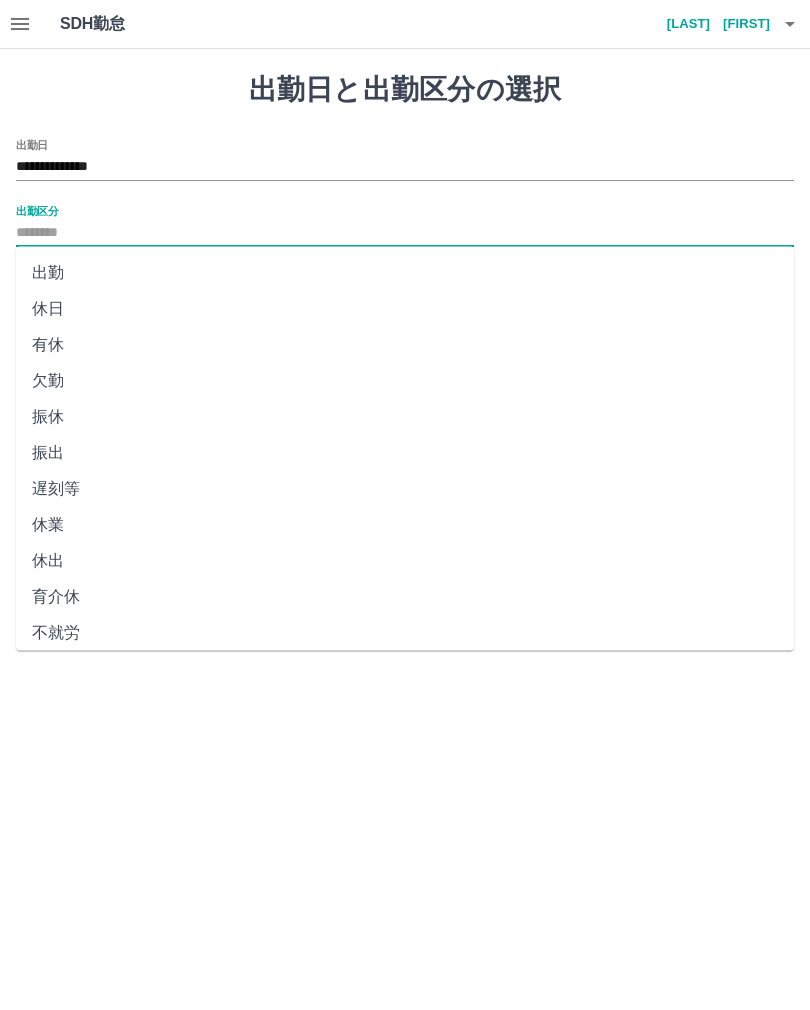 click on "**********" at bounding box center (405, 167) 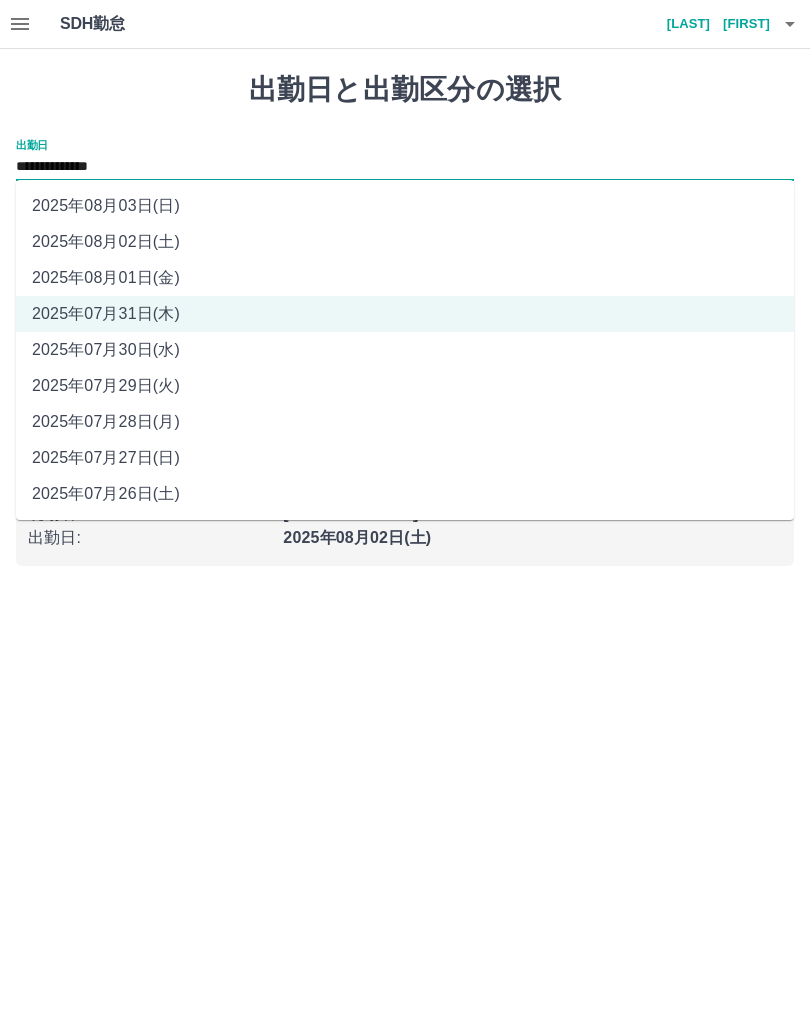 click on "2025年08月03日(日)" at bounding box center [405, 206] 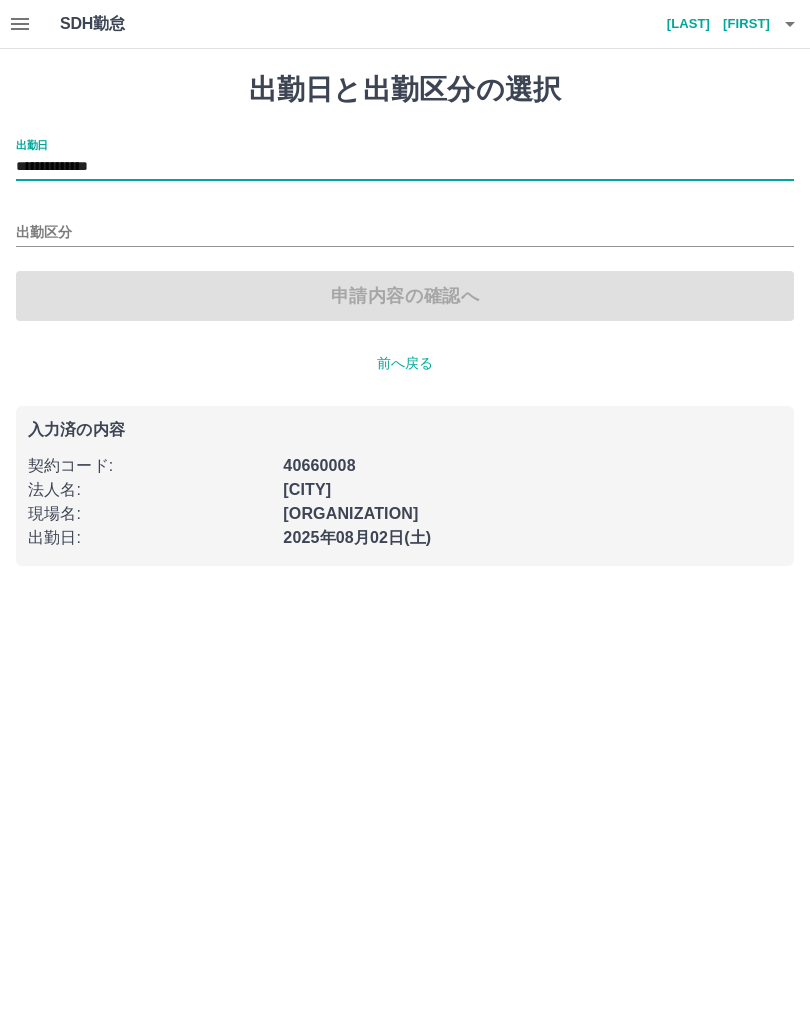 click on "出勤区分" at bounding box center (405, 233) 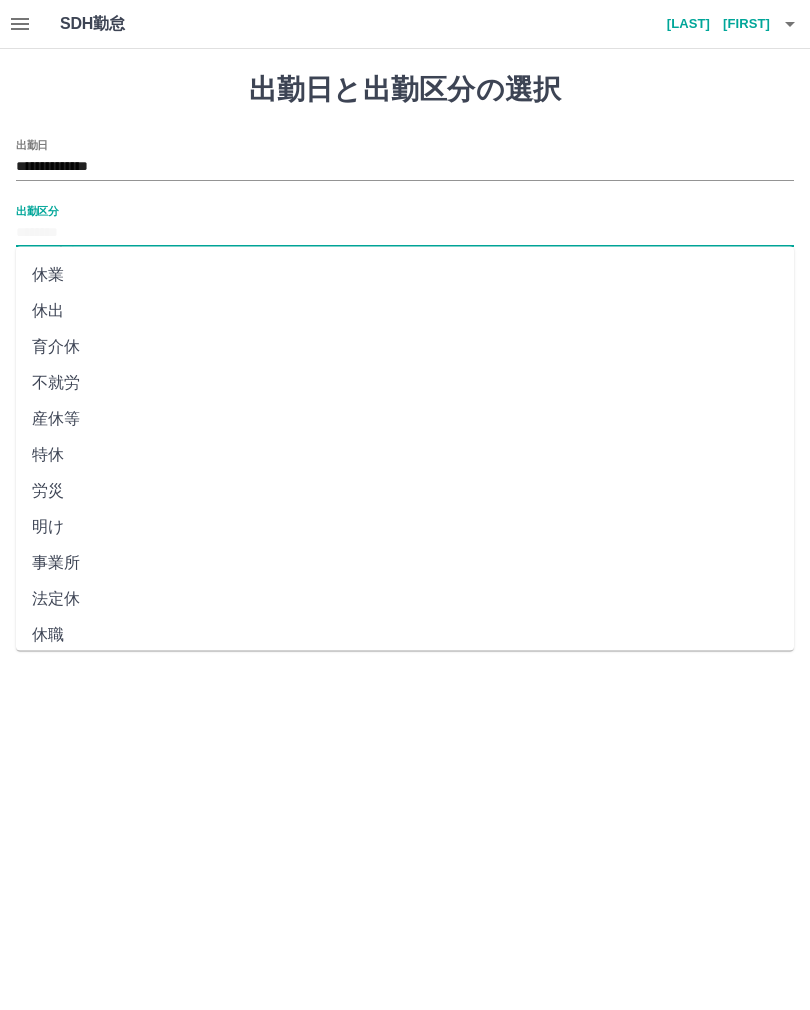 scroll, scrollTop: 248, scrollLeft: 0, axis: vertical 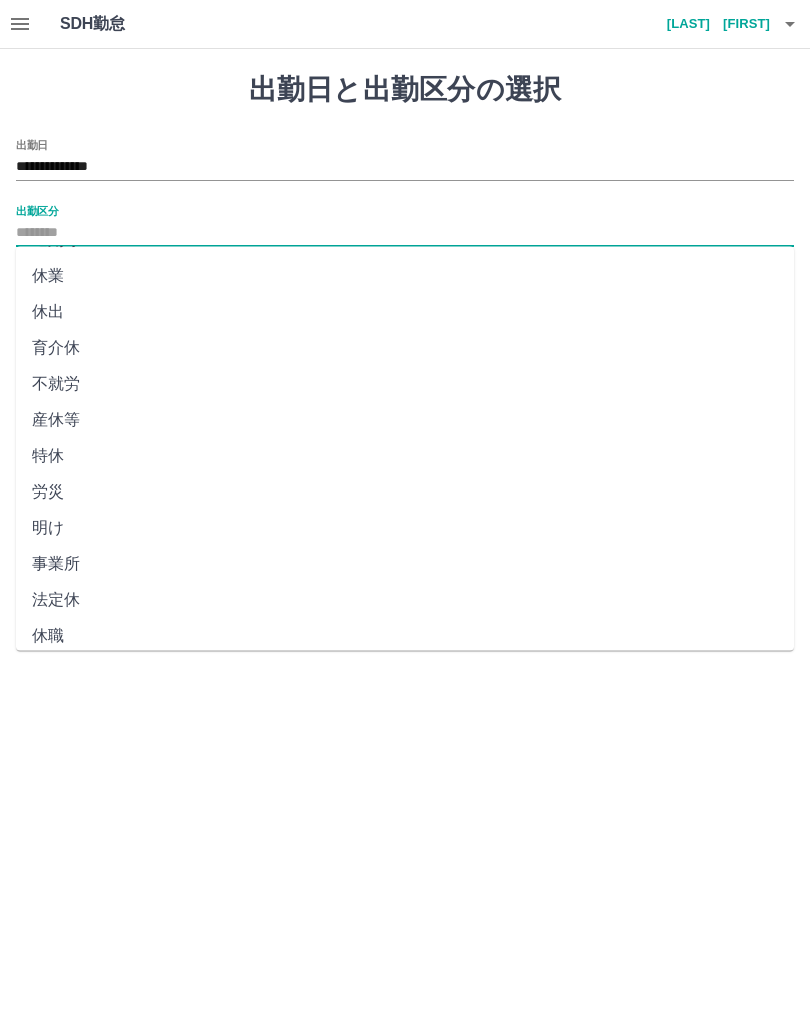 click on "法定休" at bounding box center [405, 601] 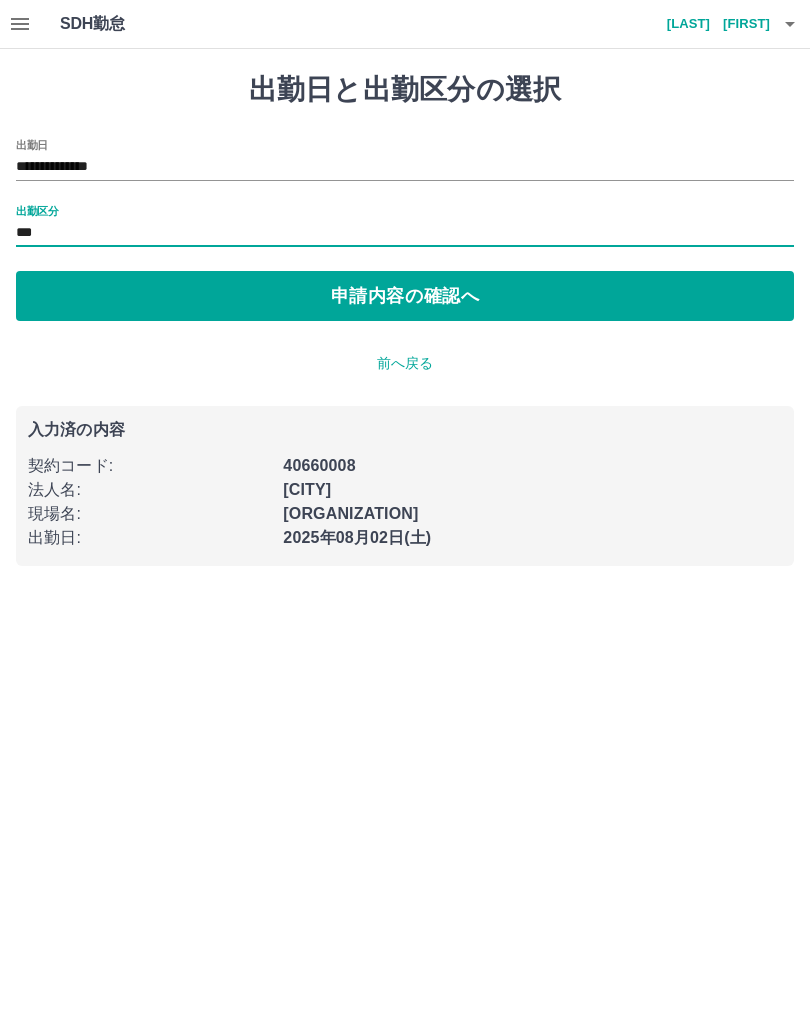 click on "申請内容の確認へ" at bounding box center [405, 296] 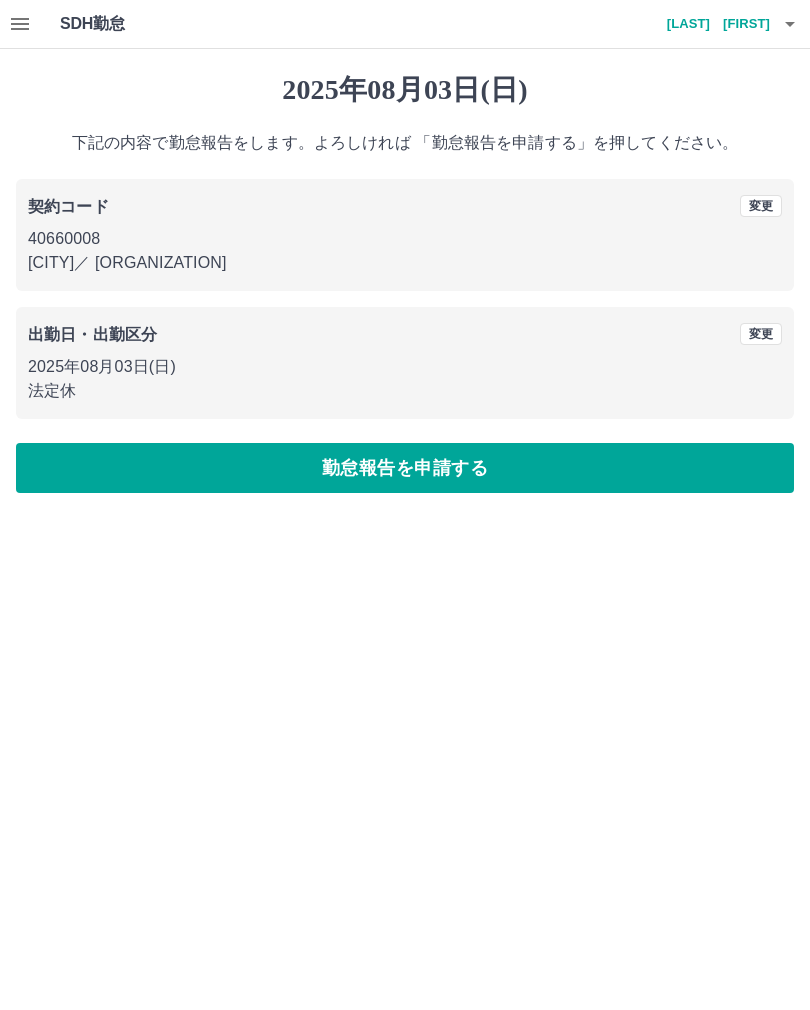 click on "勤怠報告を申請する" at bounding box center (405, 468) 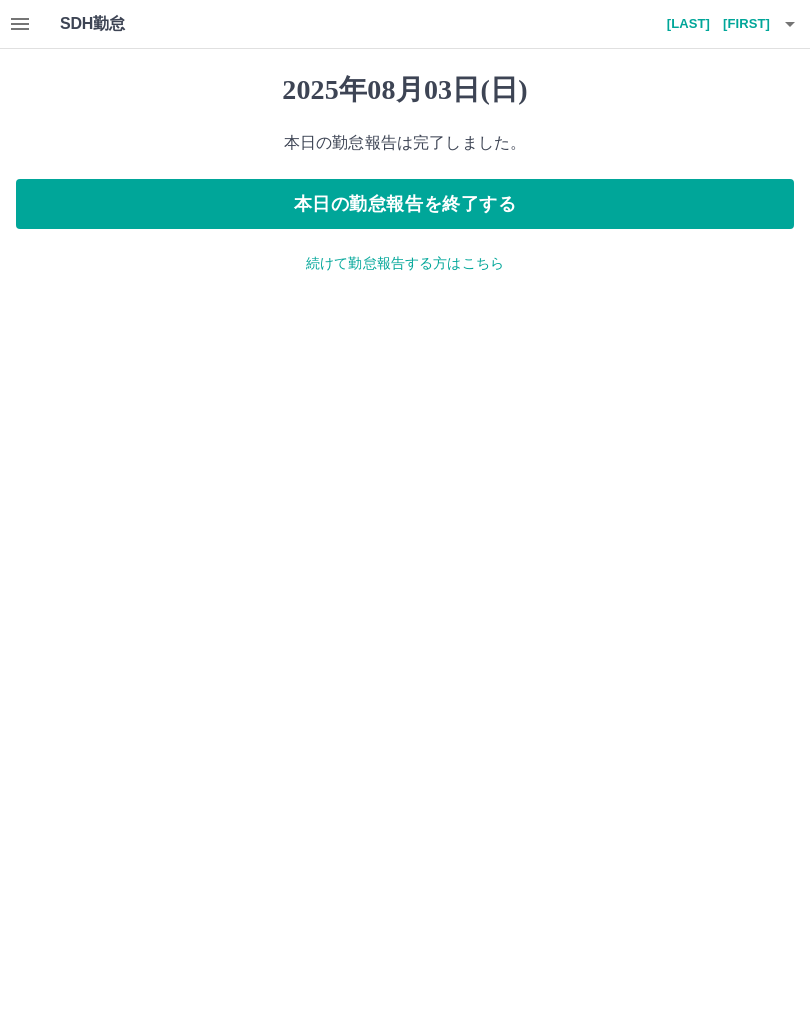click on "続けて勤怠報告する方はこちら" at bounding box center (405, 263) 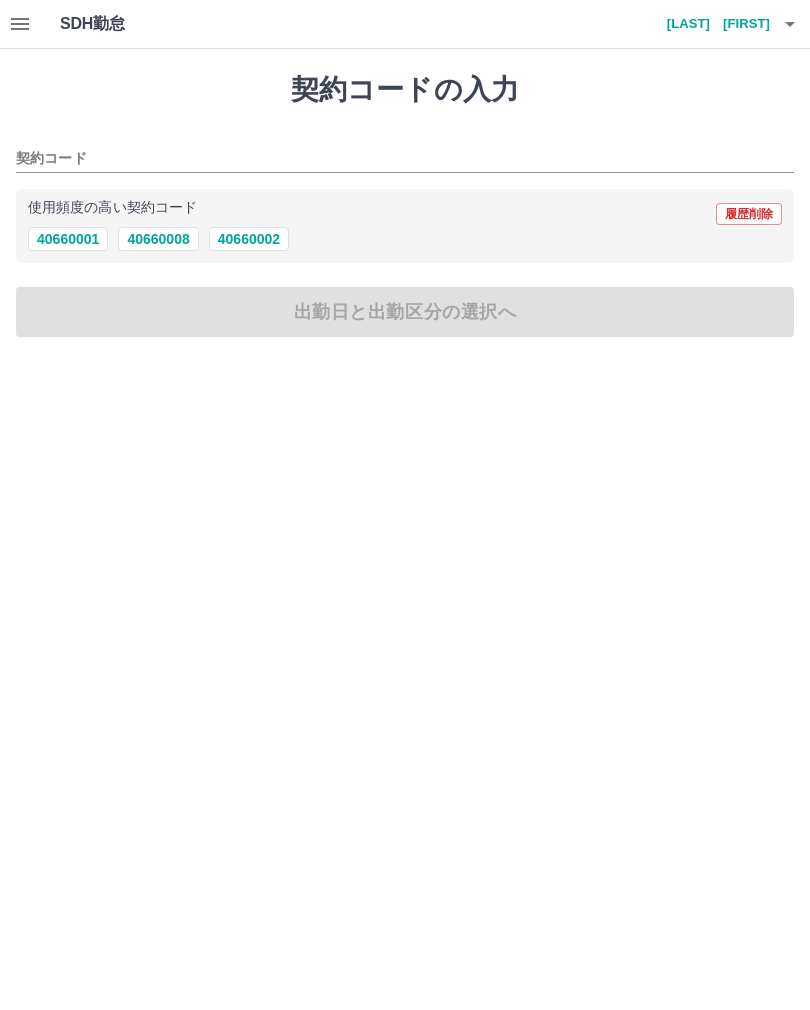 click on "40660008" at bounding box center [158, 239] 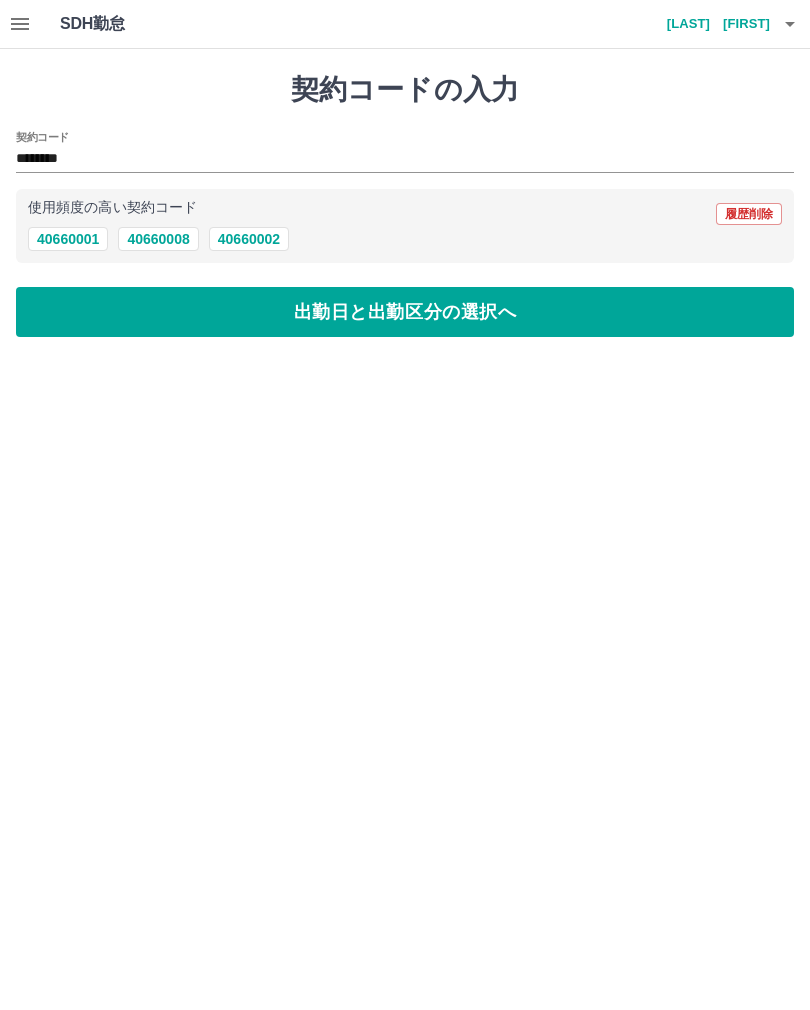 click on "出勤日と出勤区分の選択へ" at bounding box center [405, 312] 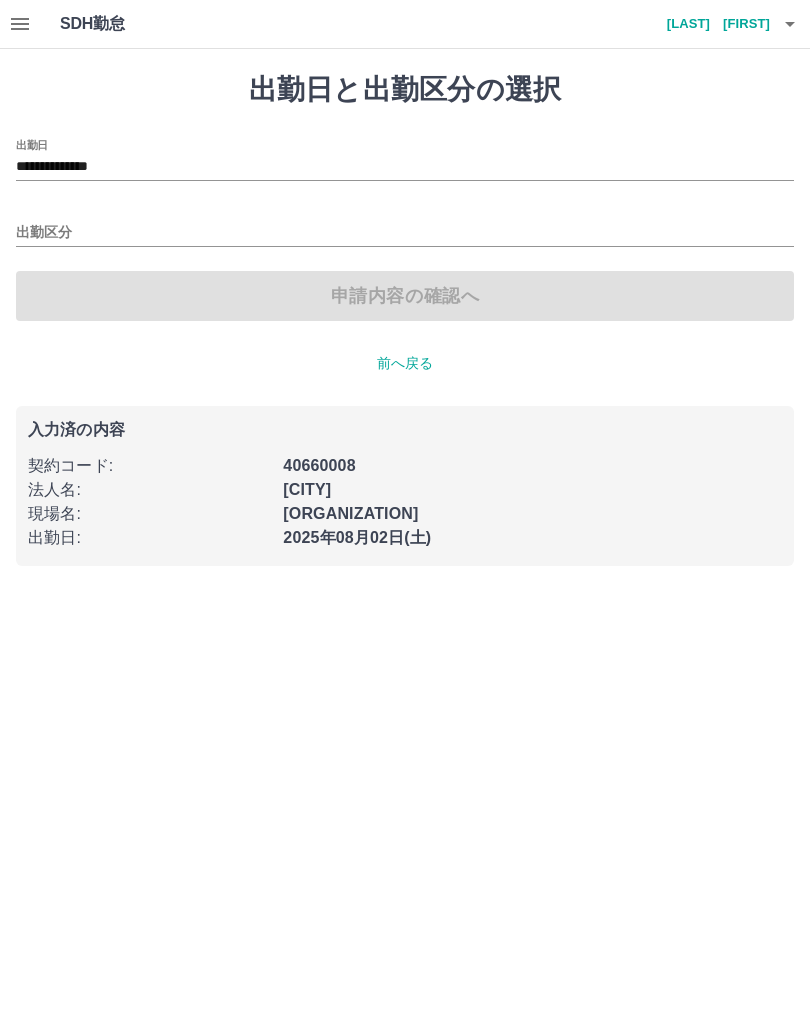 click on "出勤区分" at bounding box center [405, 233] 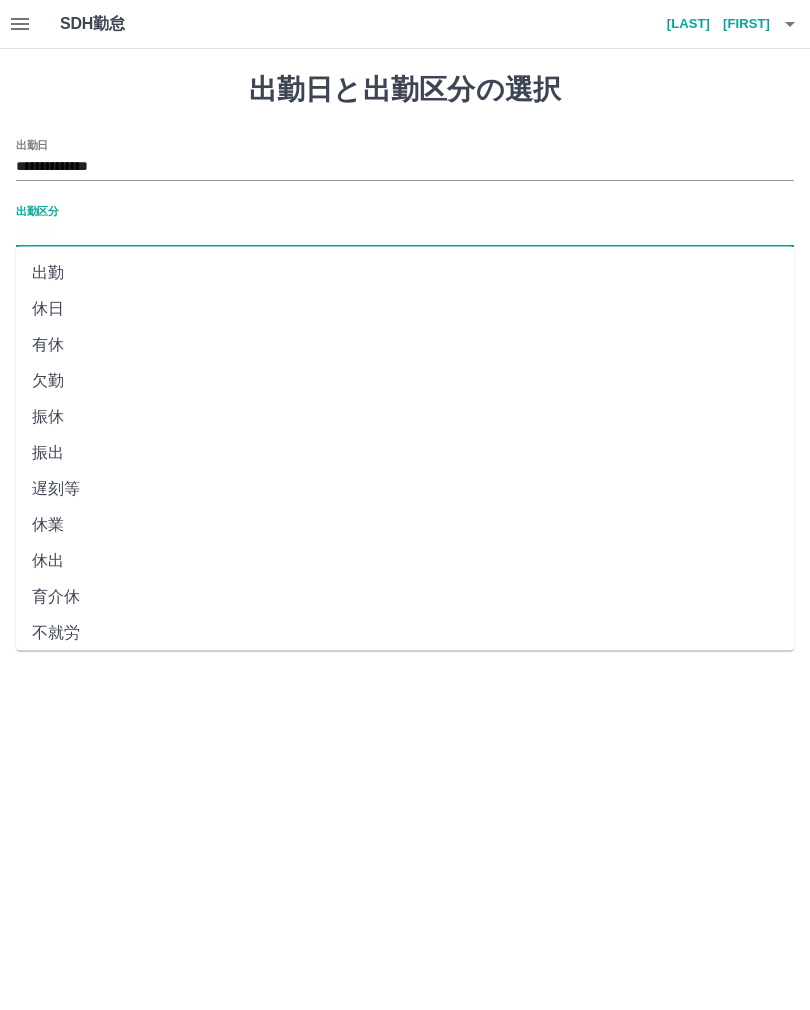 click on "出勤" at bounding box center [405, 273] 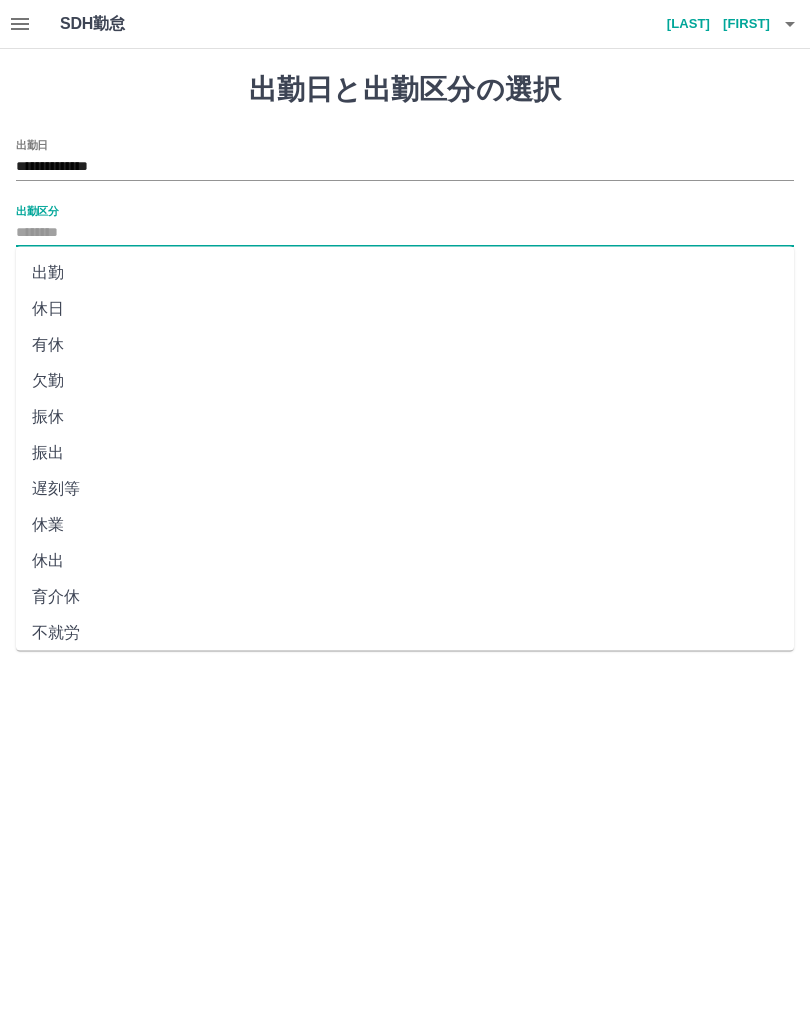 type on "**" 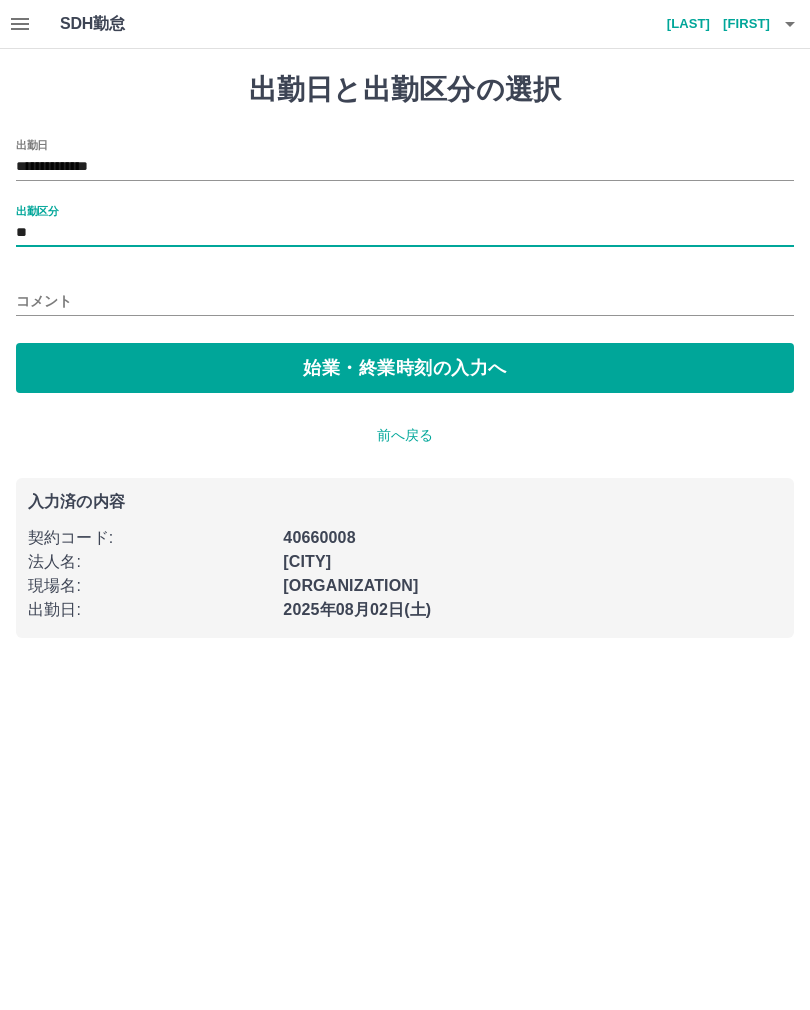 click on "始業・終業時刻の入力へ" at bounding box center [405, 368] 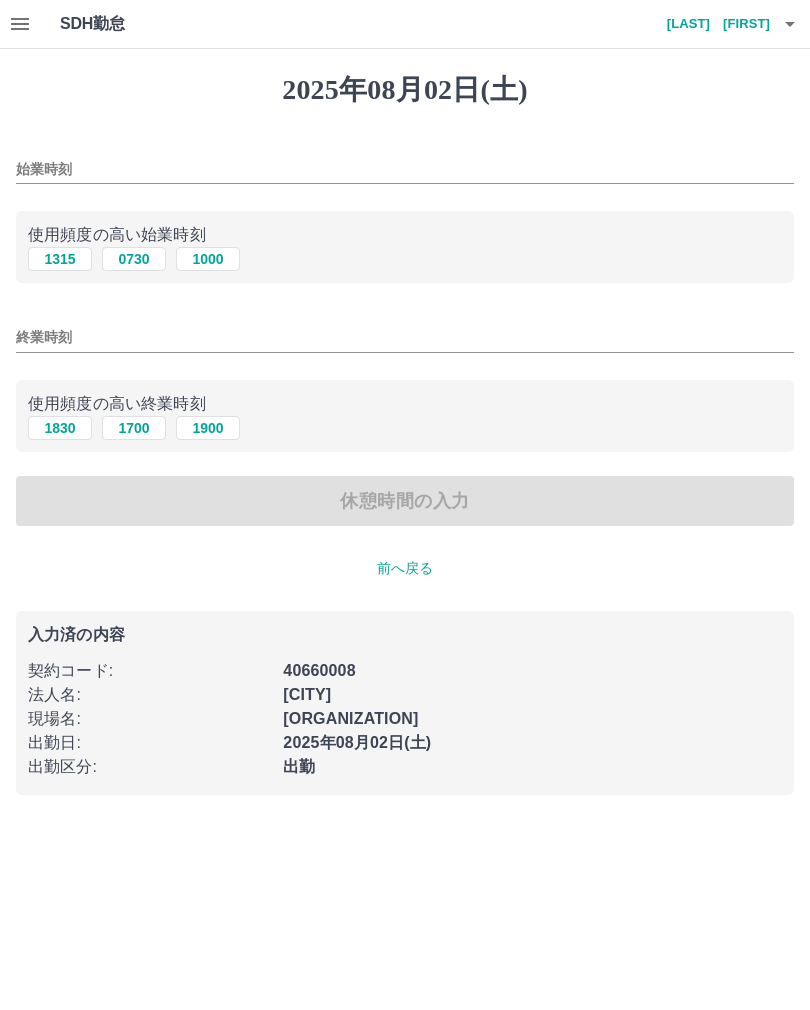 click on "0730" at bounding box center (134, 259) 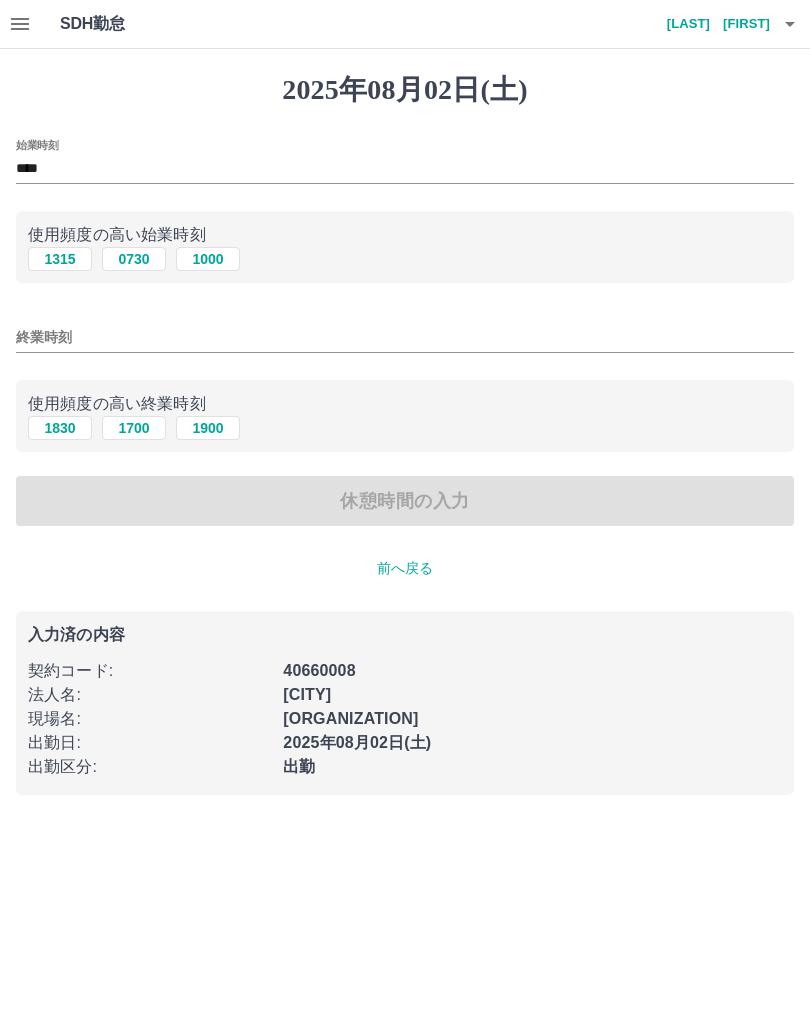 click on "始業時刻 **** 使用頻度の高い始業時刻 1315 0730 1000 終業時刻 使用頻度の高い終業時刻 1830 1700 1900 休憩時間の入力" at bounding box center (405, 333) 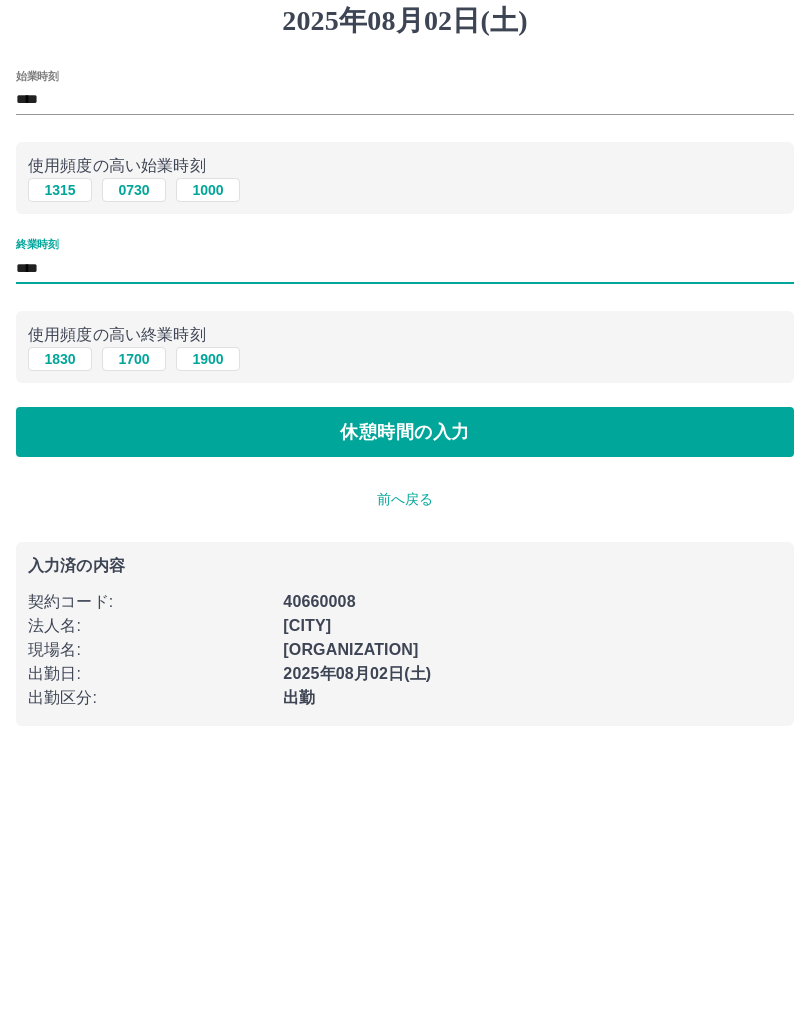 type on "****" 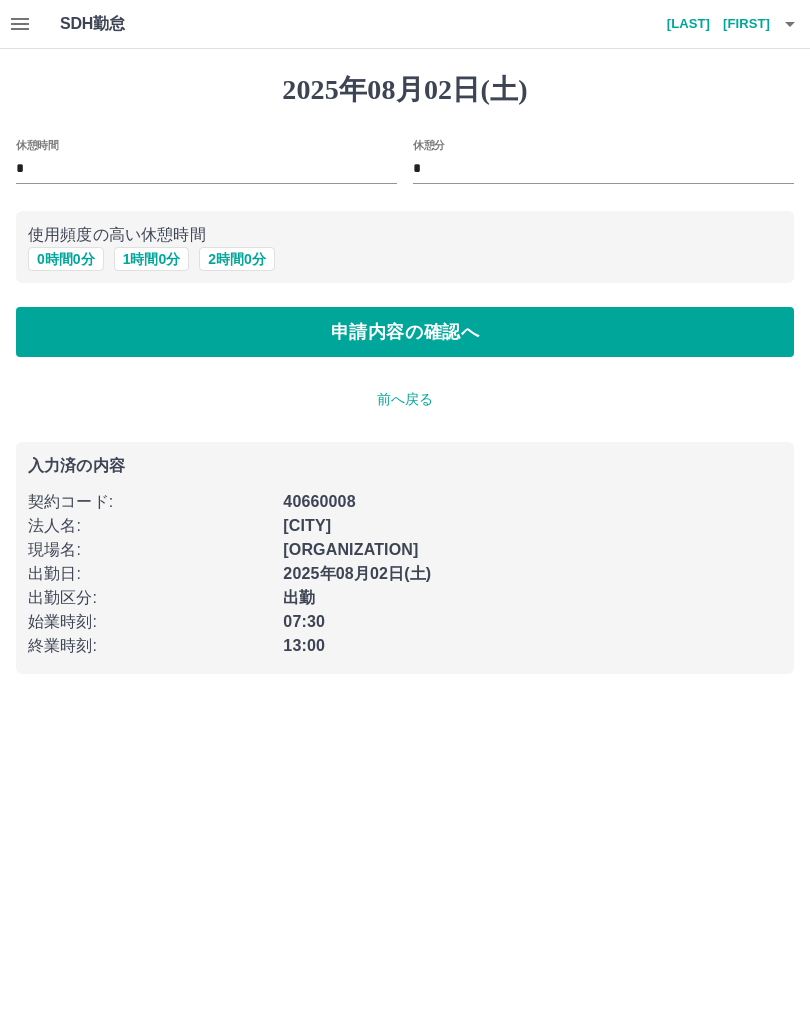 click on "申請内容の確認へ" at bounding box center (405, 332) 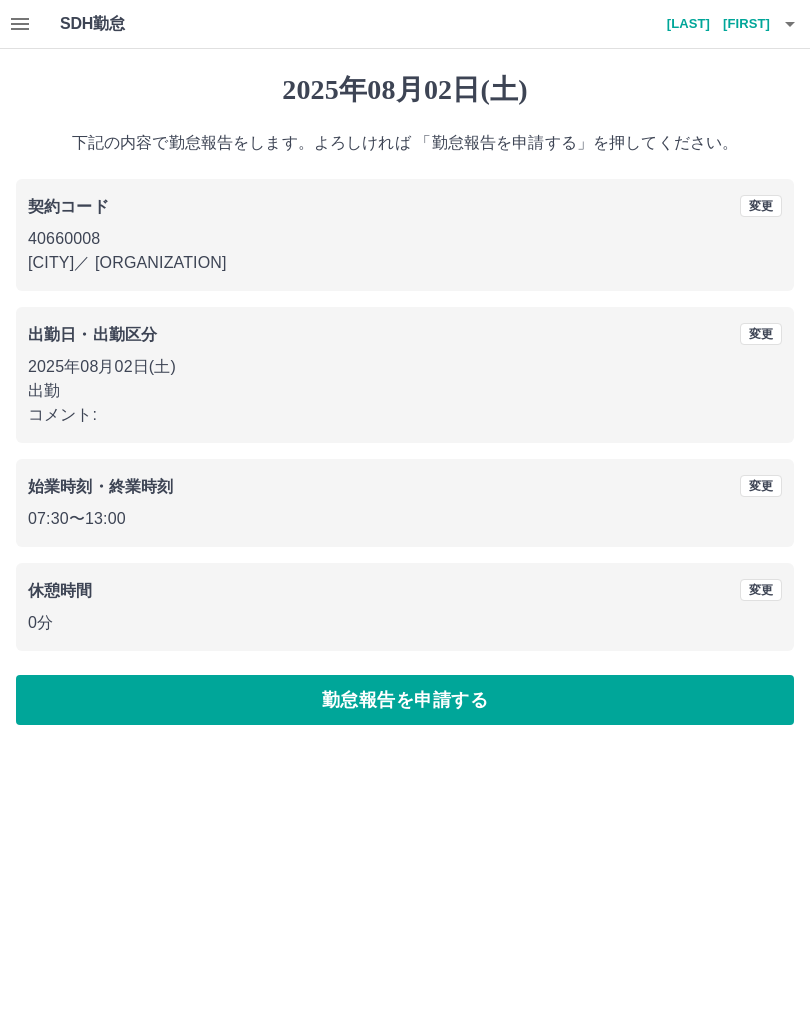 click on "[CITY] 下記の内容で勤怠報告をします。よろしければ 「勤怠報告を申請する」を押してください。 契約コード 変更 40660008 [CITY]  ／   [ORGANIZATION] 出勤日・出勤区分 変更 [DATE](土) 出勤 コメント:  始業時刻・終業時刻 変更 07:30 〜 13:00 休憩時間 変更 0分 勤怠報告を申請する" at bounding box center [405, 399] 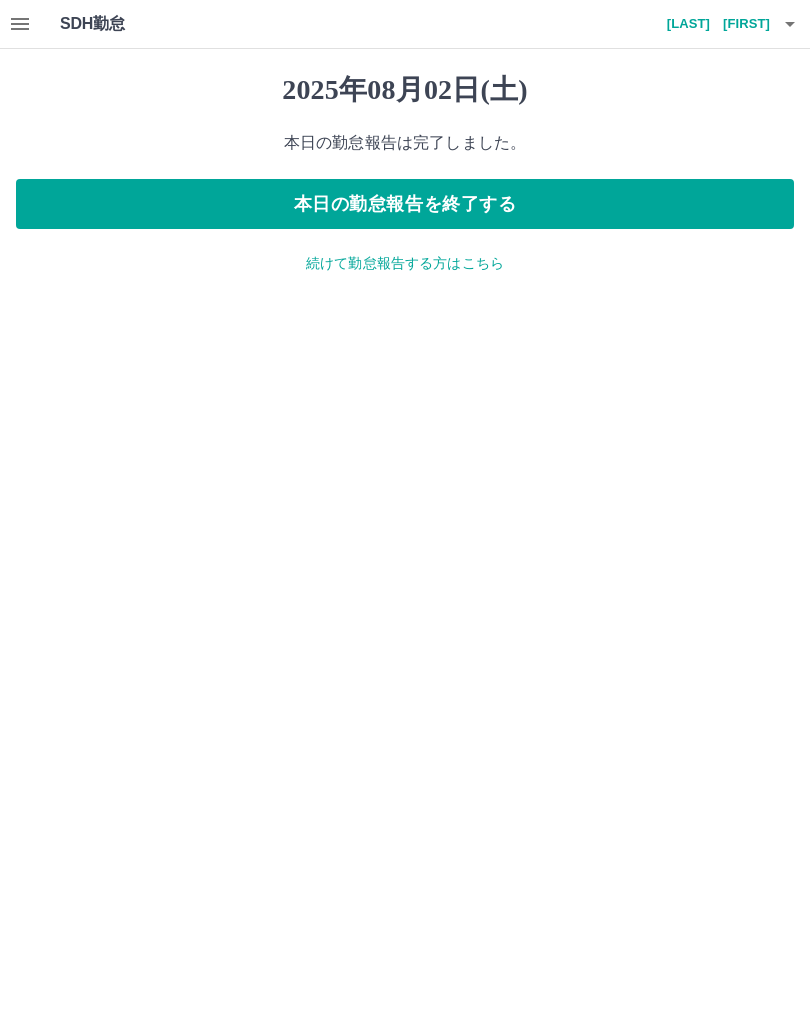 click on "本日の勤怠報告を終了する" at bounding box center (405, 204) 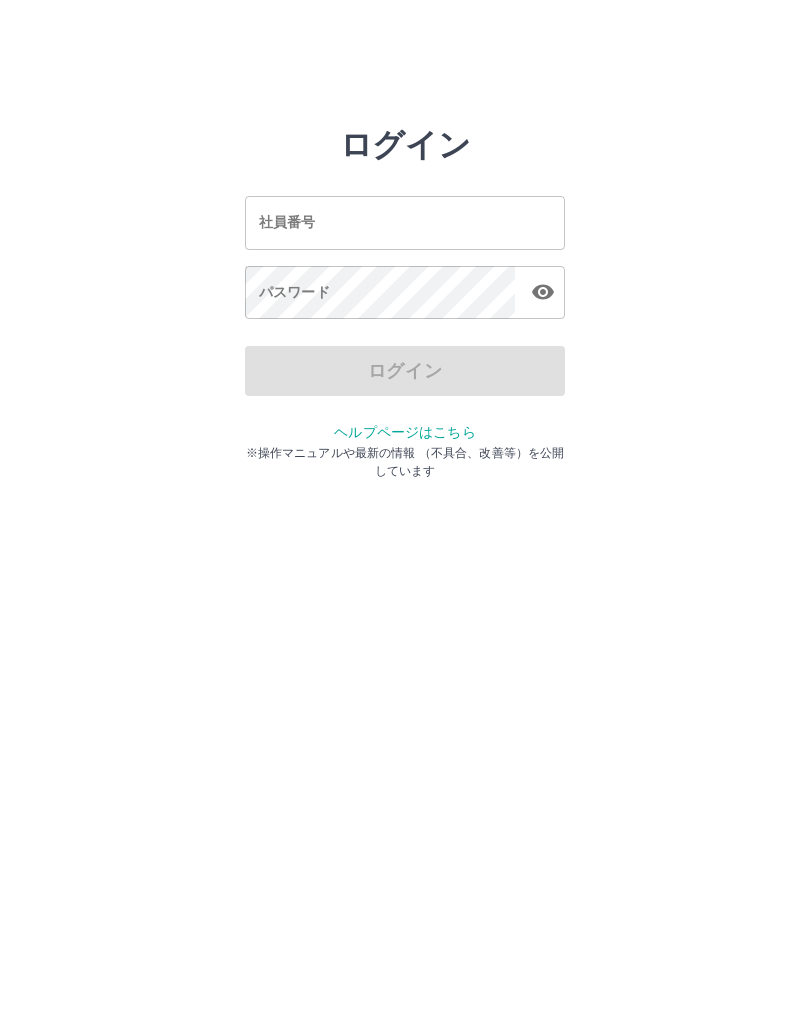 scroll, scrollTop: 0, scrollLeft: 0, axis: both 